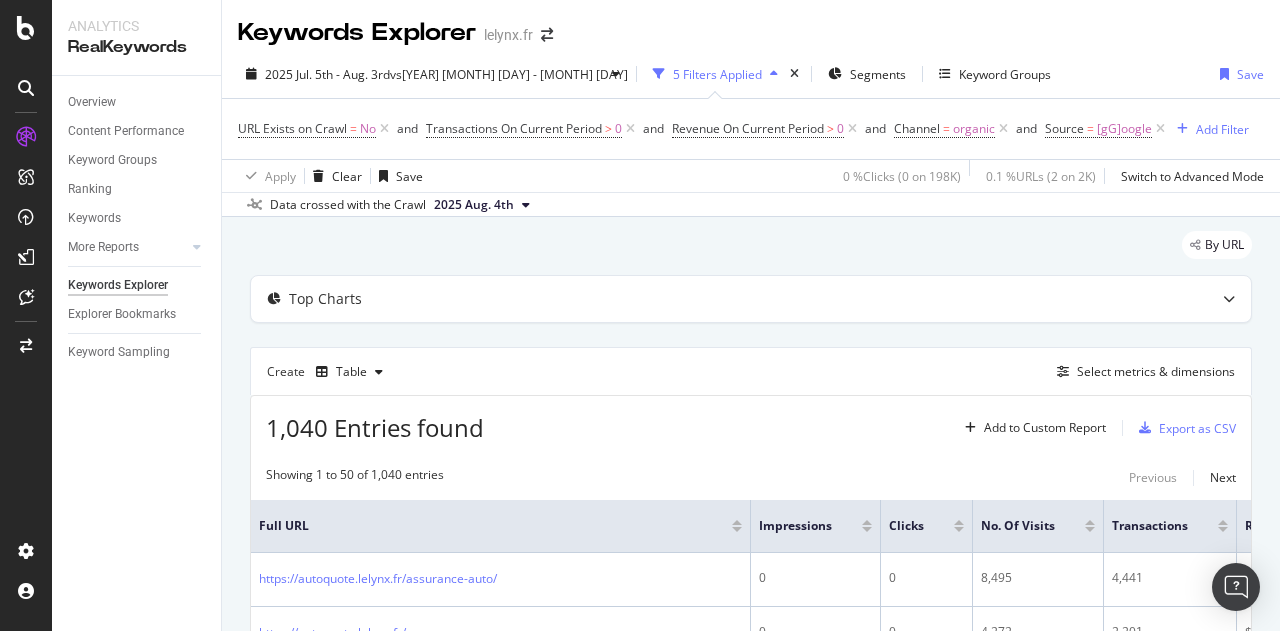 scroll, scrollTop: 0, scrollLeft: 0, axis: both 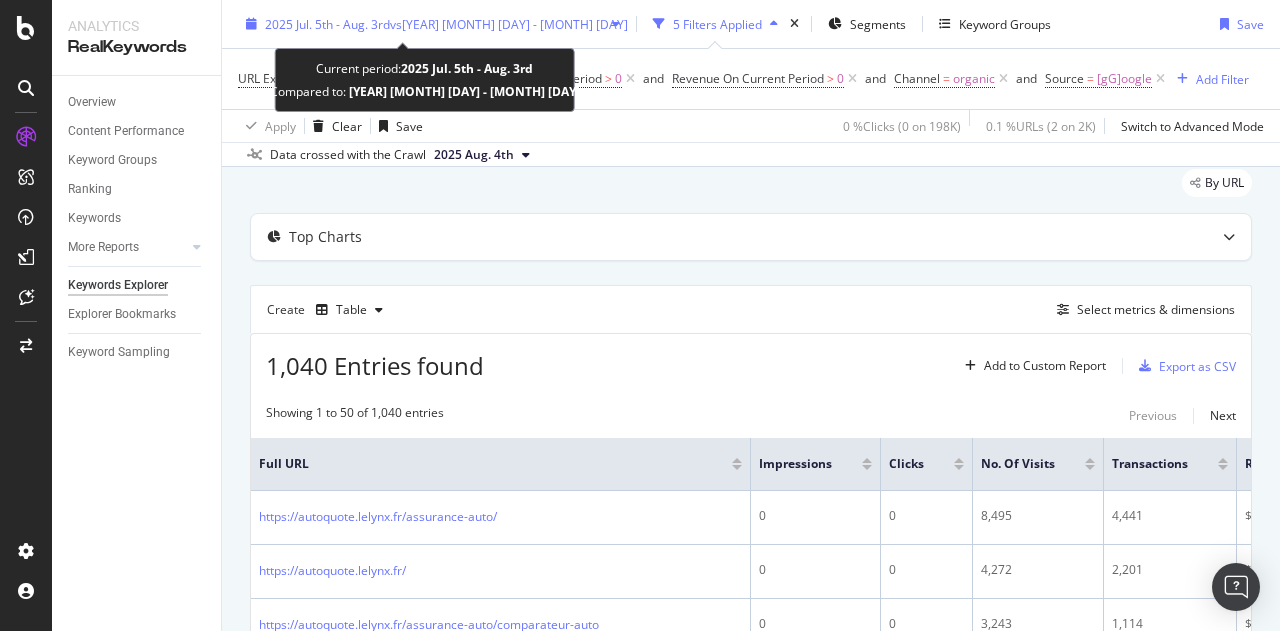click at bounding box center [616, 24] 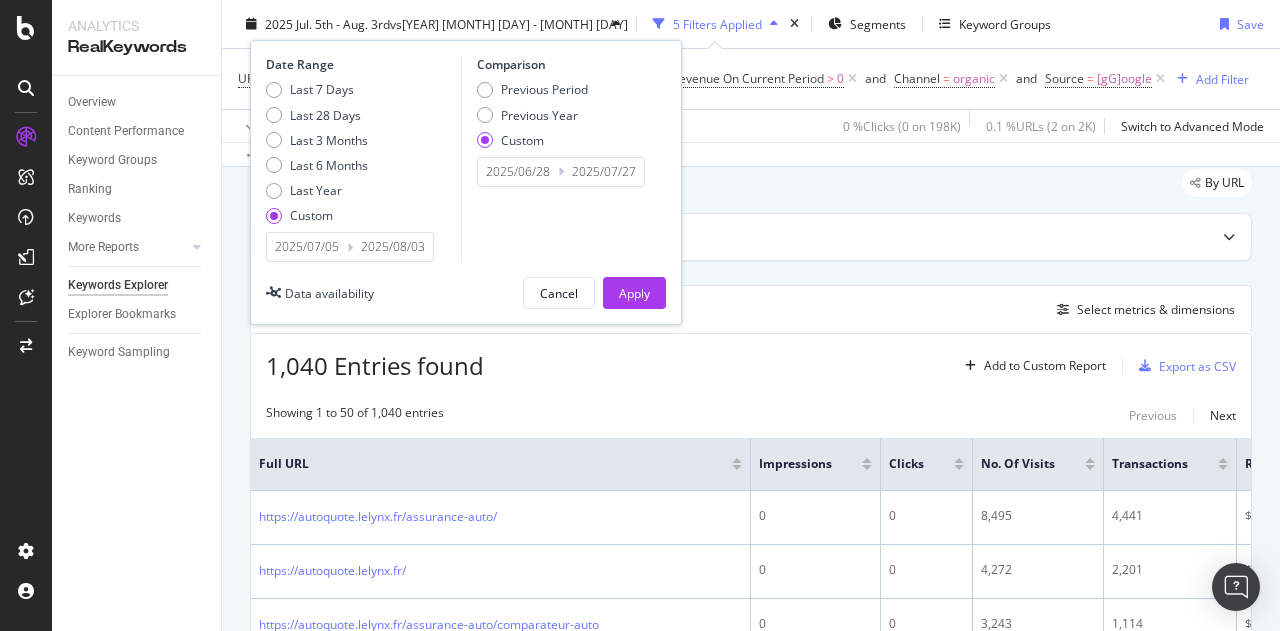 click on "2025/07/05" at bounding box center [307, 247] 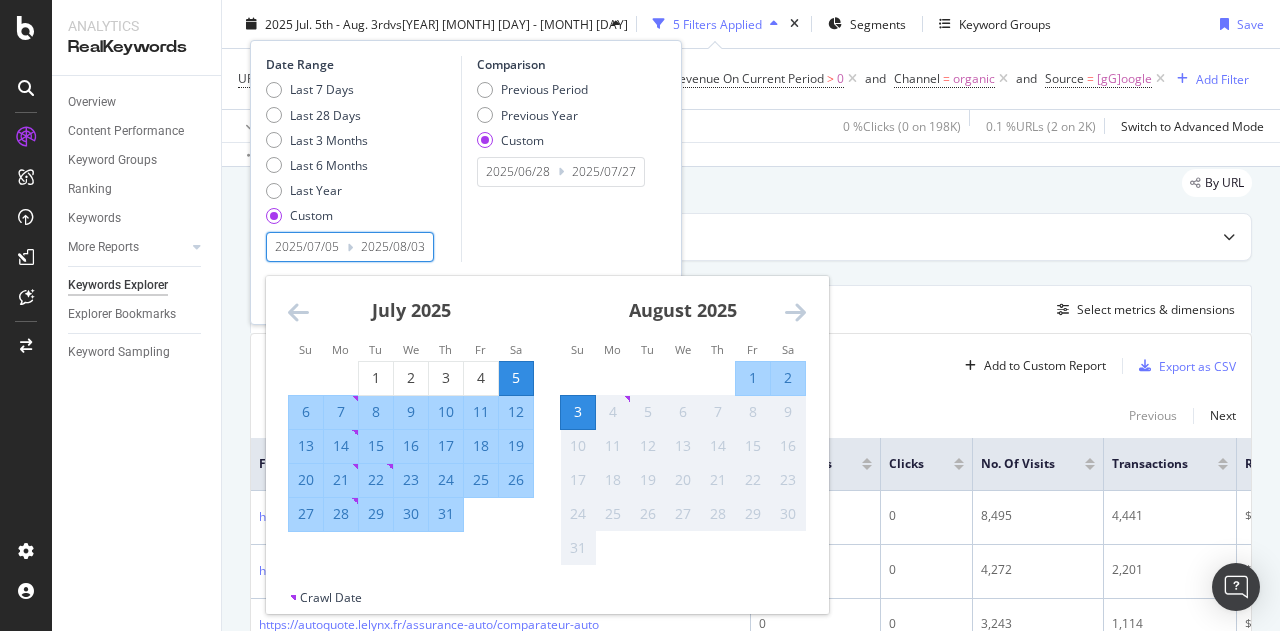 click on "By URL" at bounding box center (751, 191) 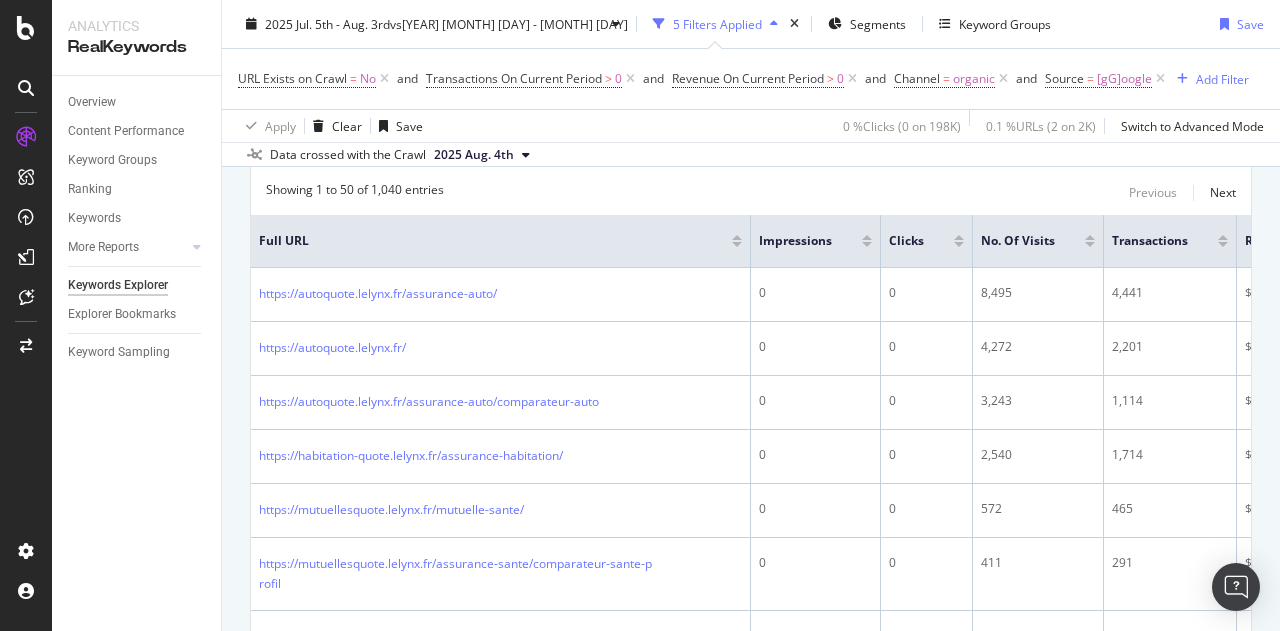 scroll, scrollTop: 286, scrollLeft: 0, axis: vertical 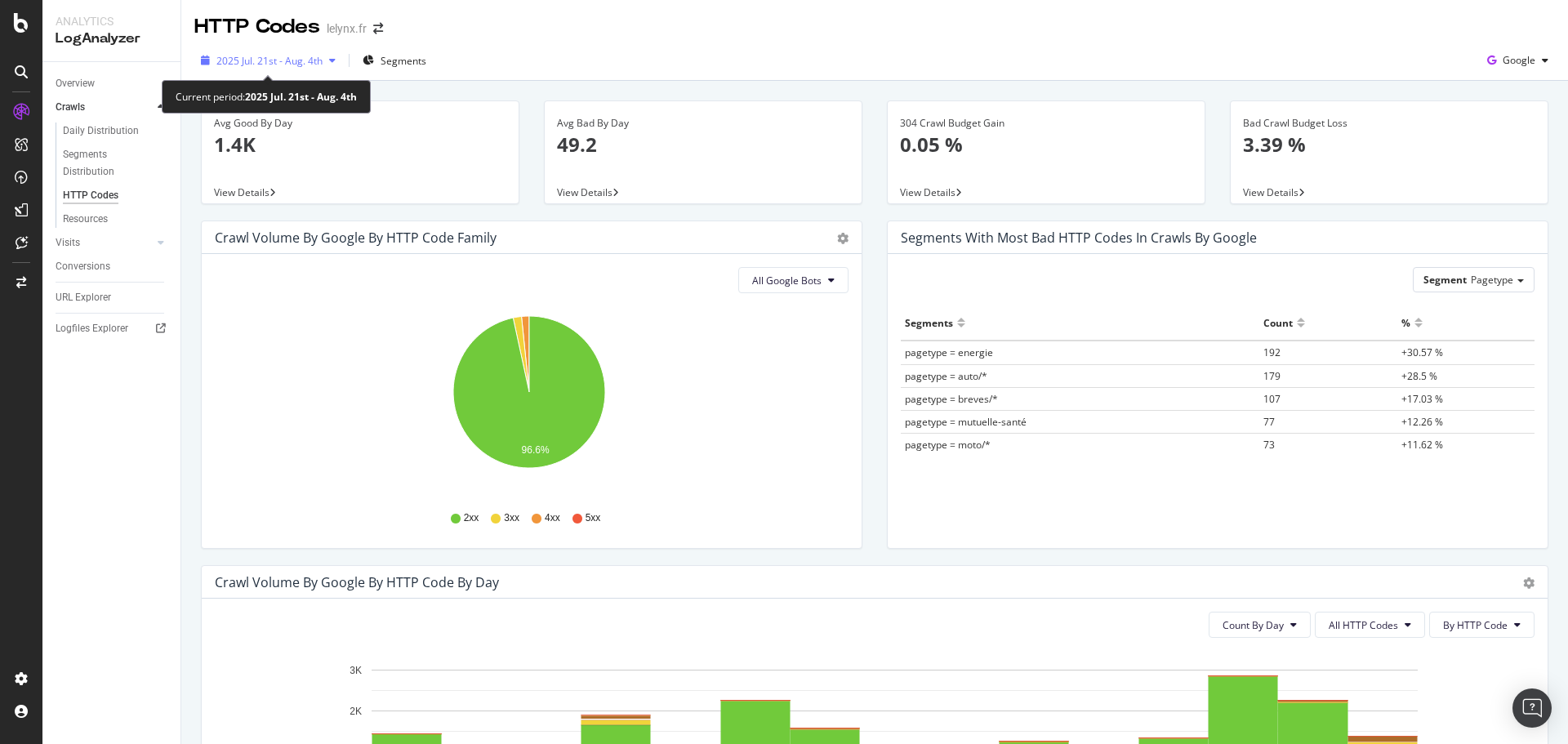 click on "2025 Jul. 21st - Aug. 4th" at bounding box center (270, 60) 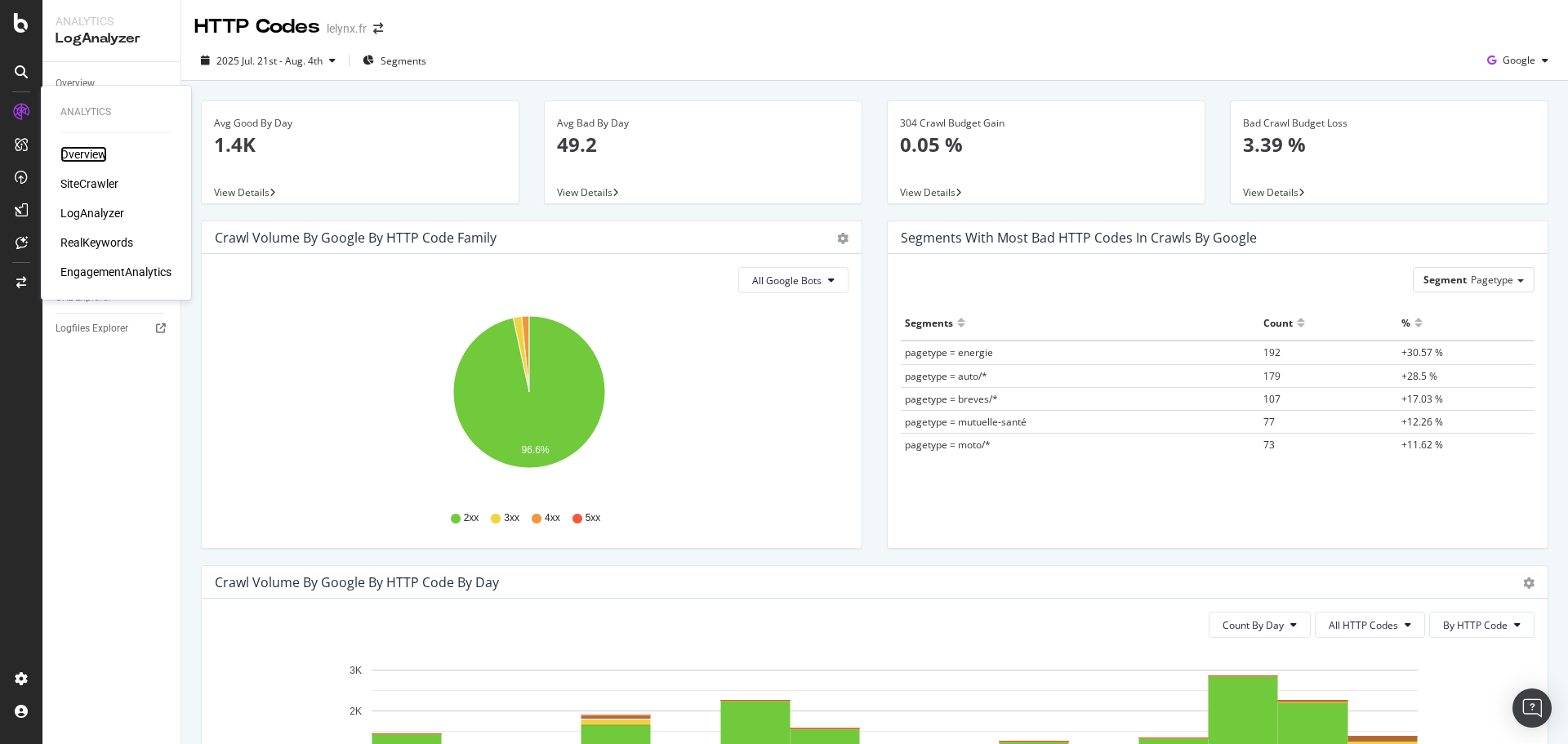 click on "Overview" at bounding box center [83, 154] 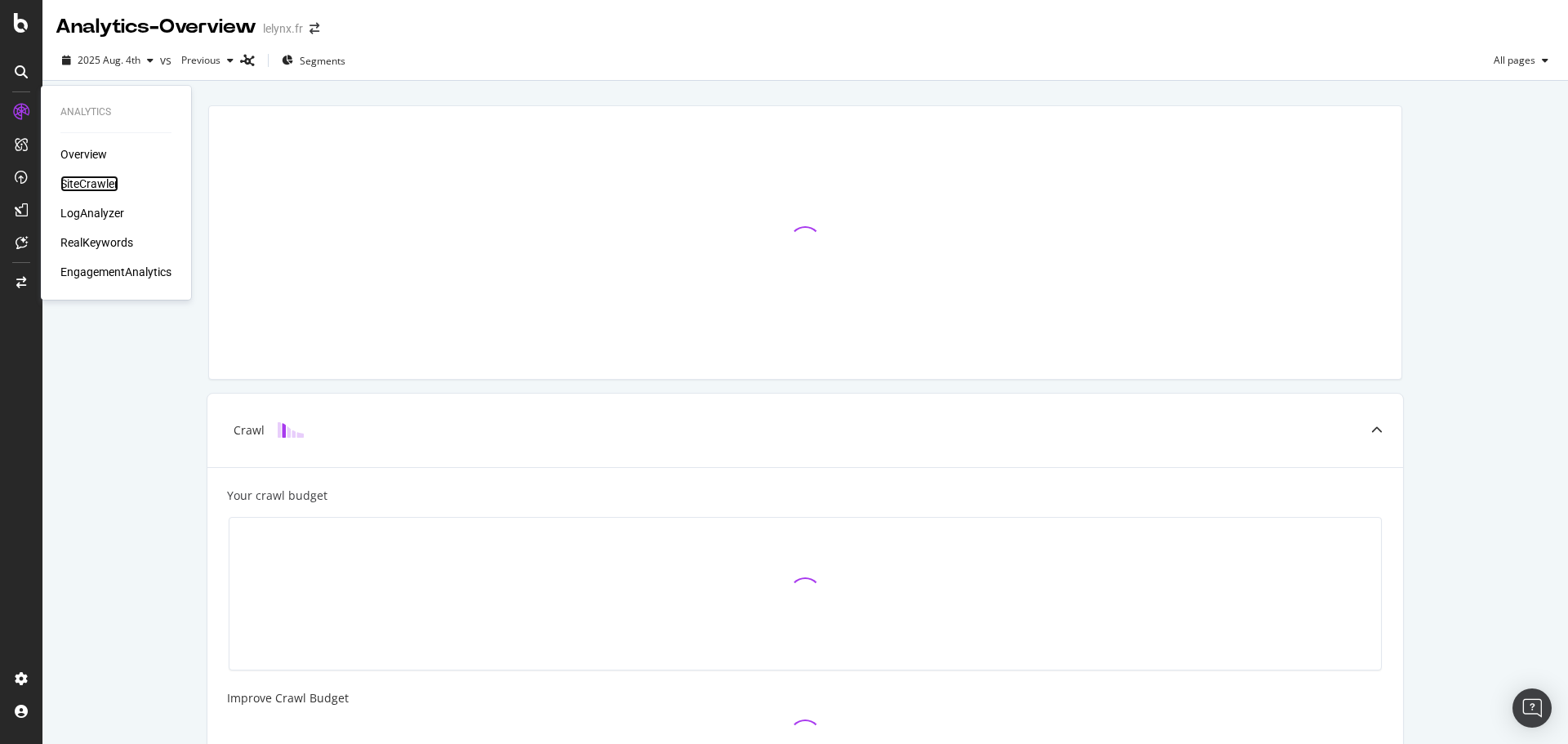 click on "SiteCrawler" at bounding box center (89, 184) 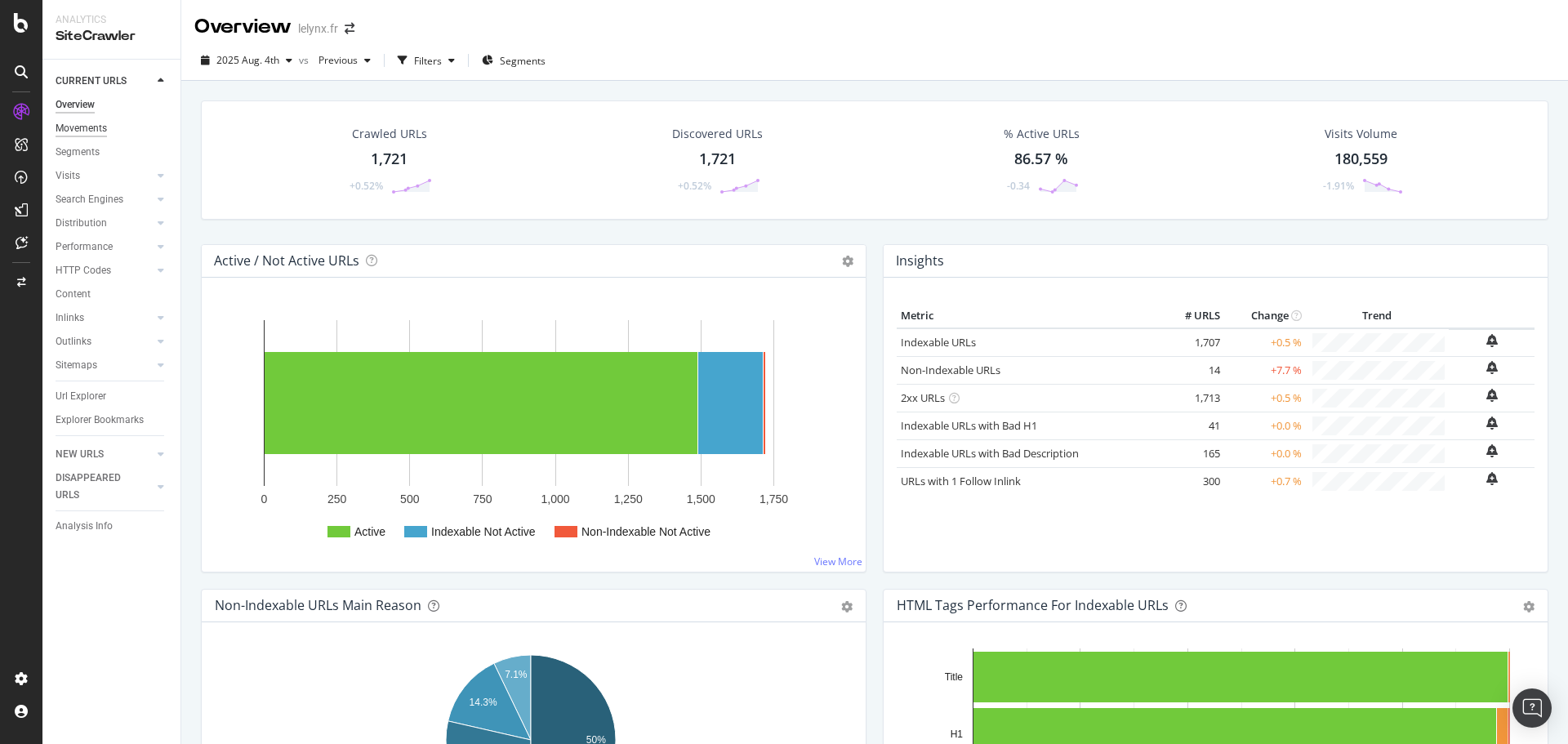 click on "Movements" at bounding box center (81, 128) 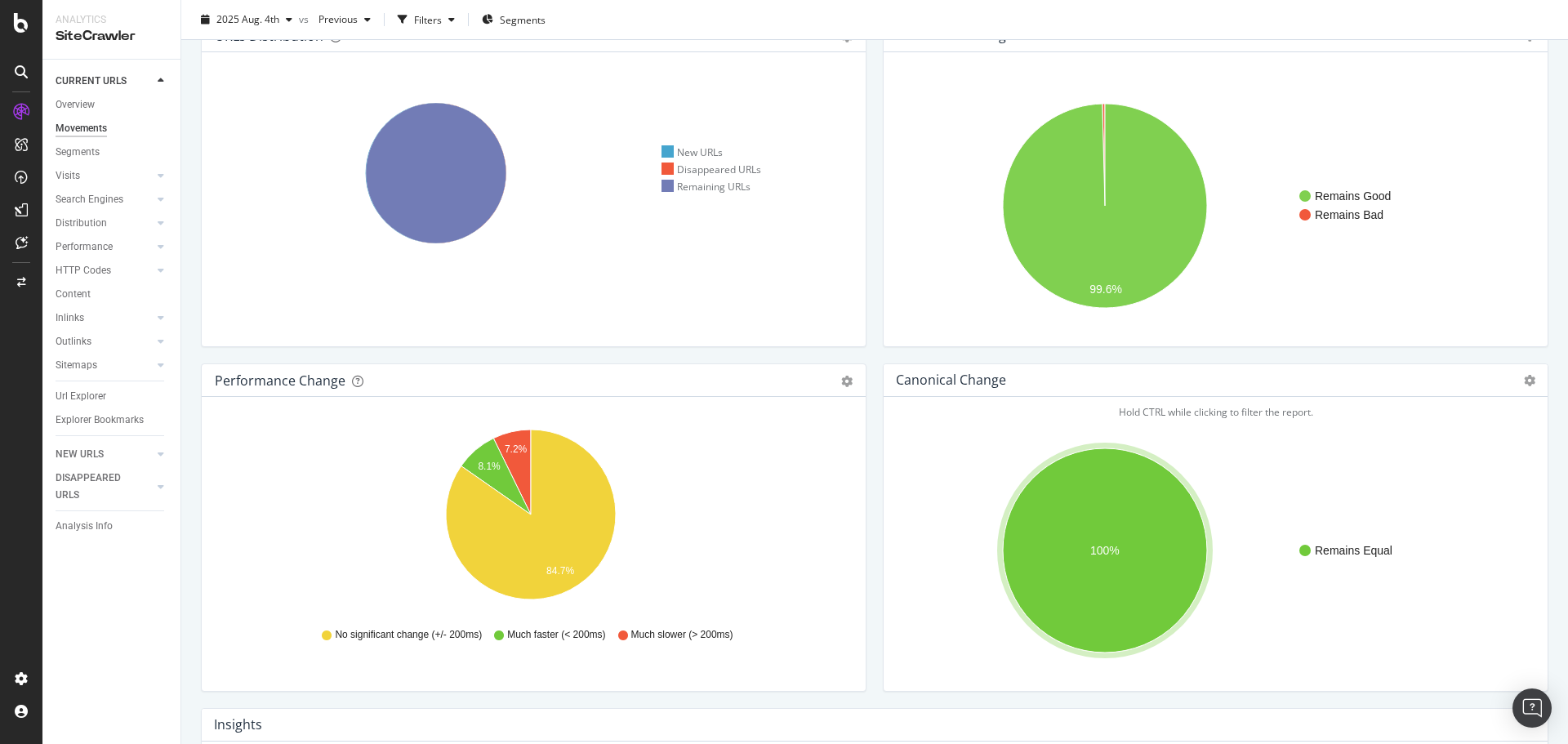scroll, scrollTop: 0, scrollLeft: 0, axis: both 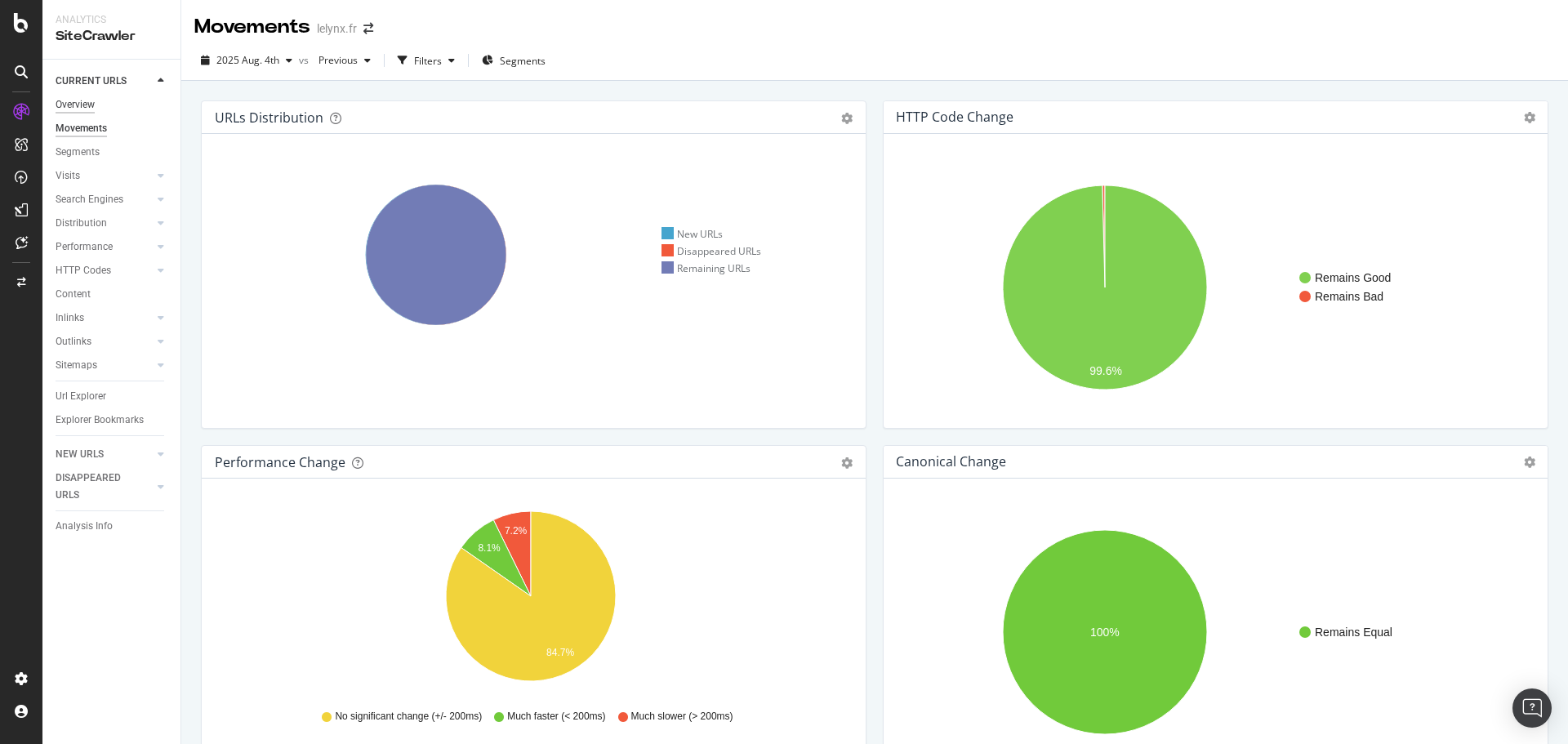 click on "Overview" at bounding box center (75, 105) 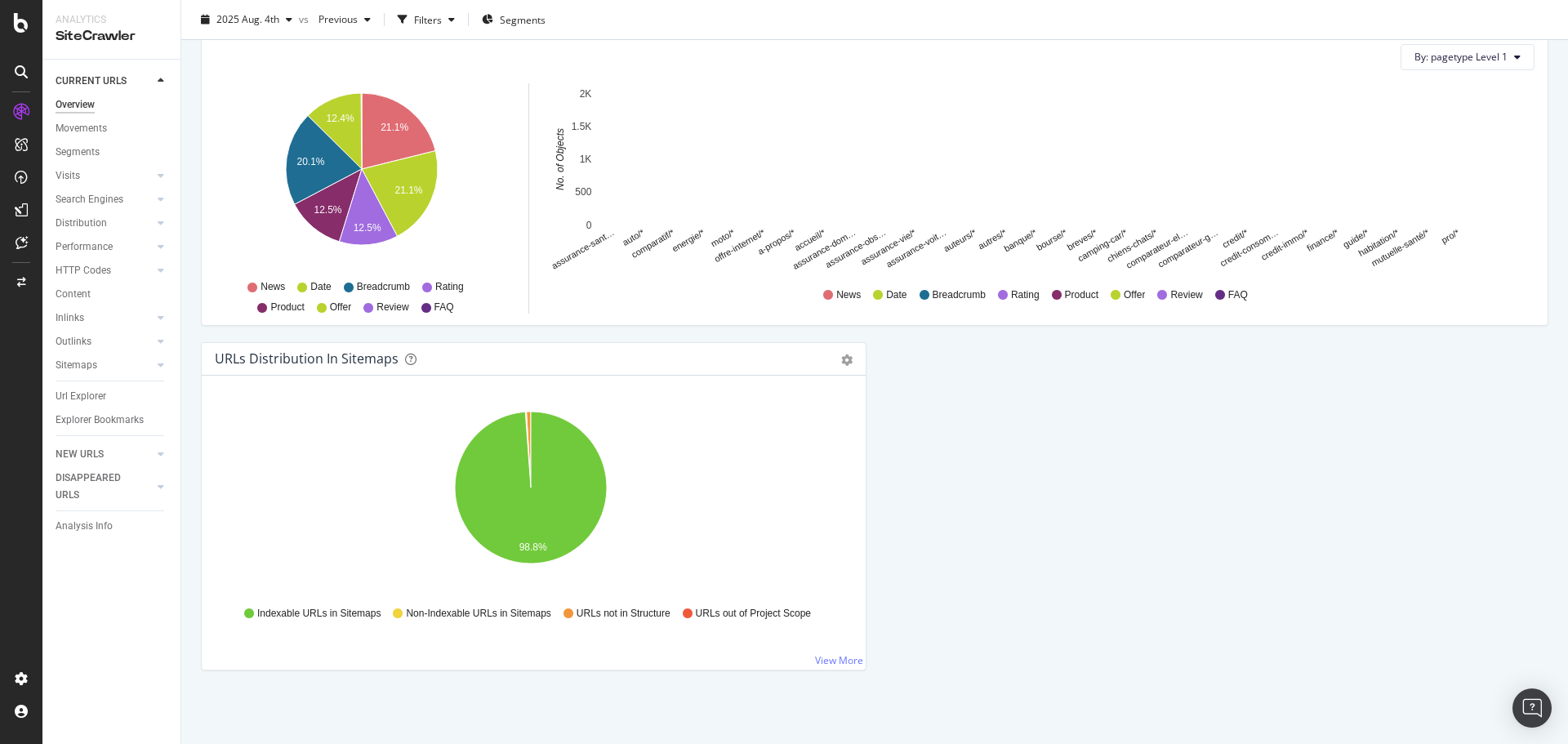 scroll, scrollTop: 1619, scrollLeft: 0, axis: vertical 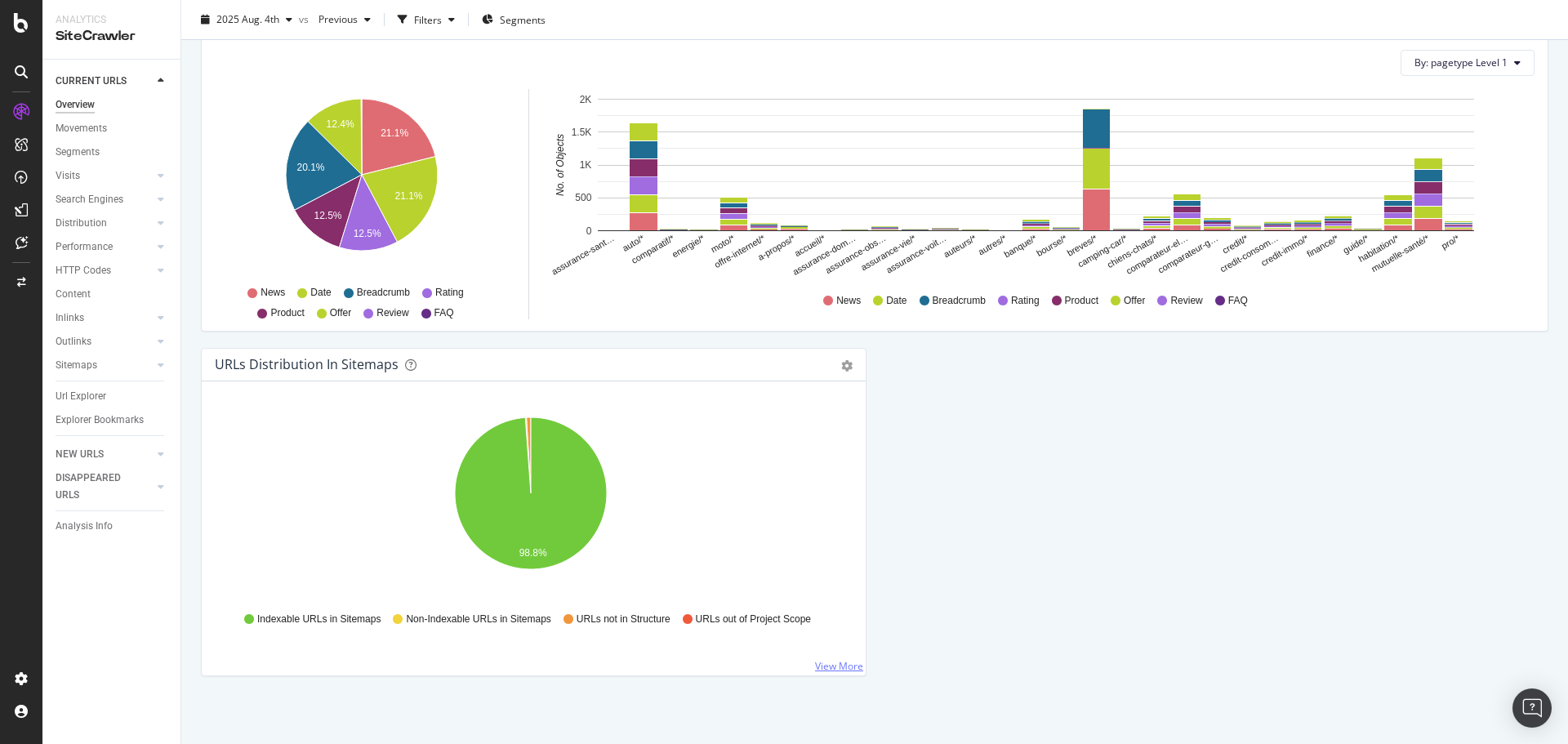 click on "View More" at bounding box center (839, 666) 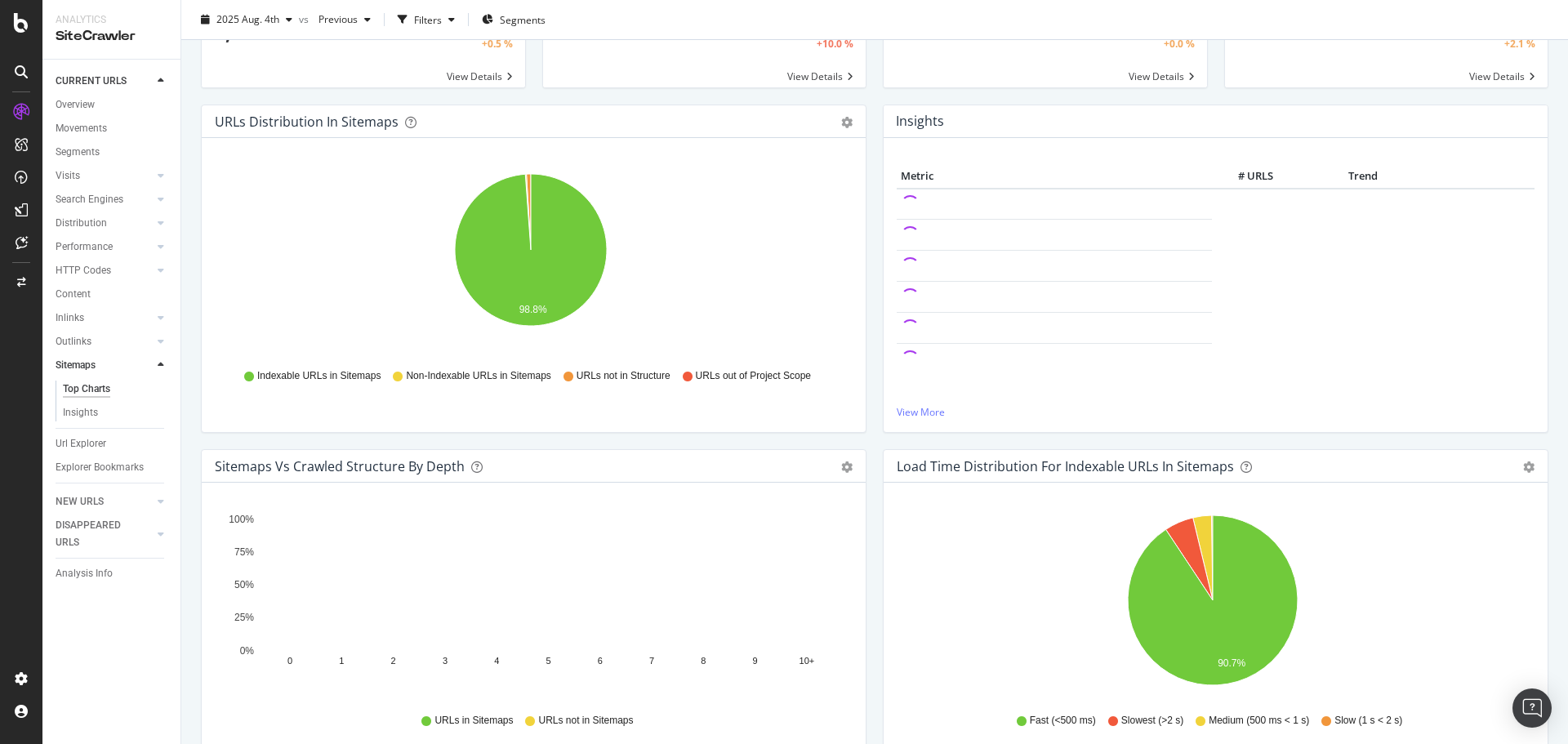 scroll, scrollTop: 0, scrollLeft: 0, axis: both 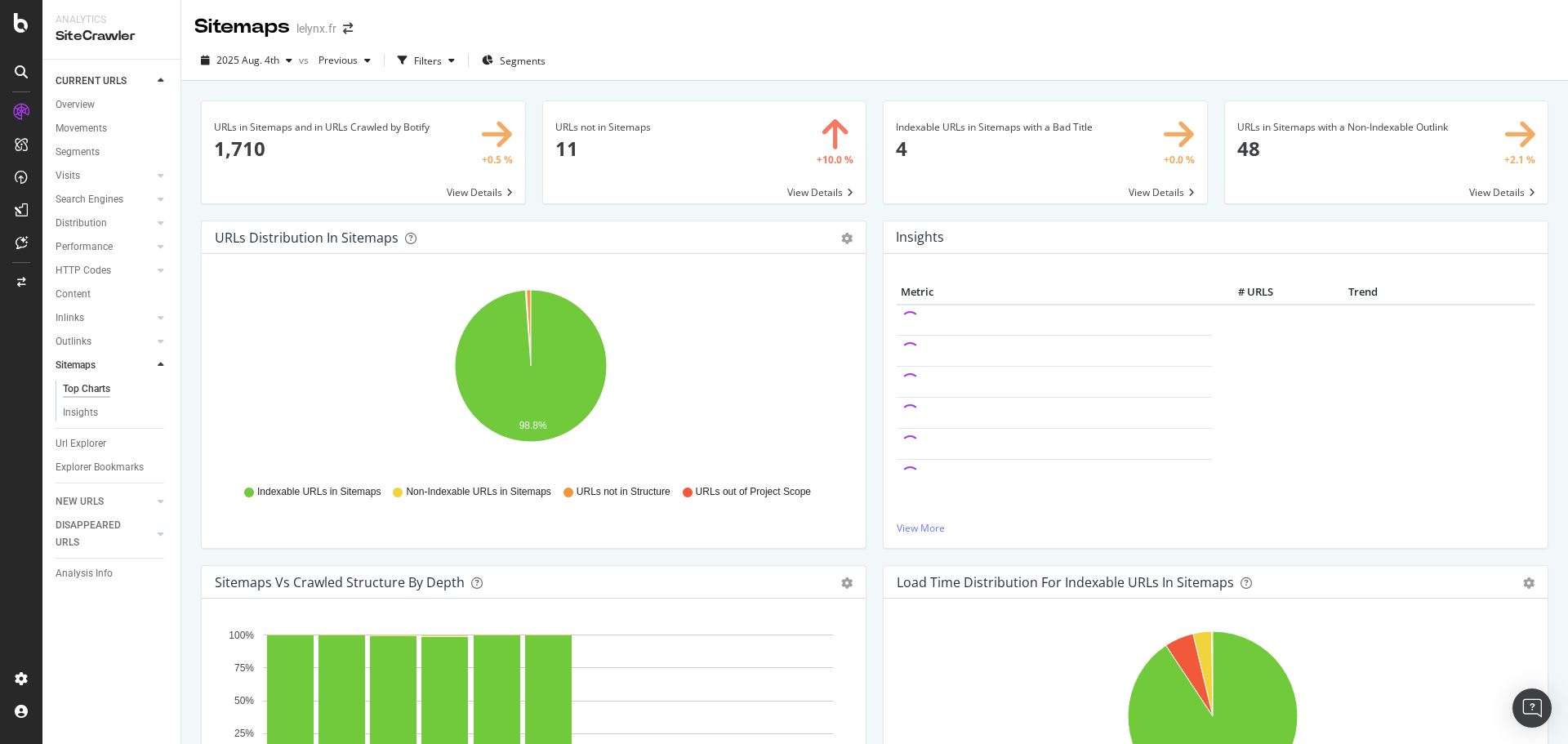click at bounding box center (1387, 152) 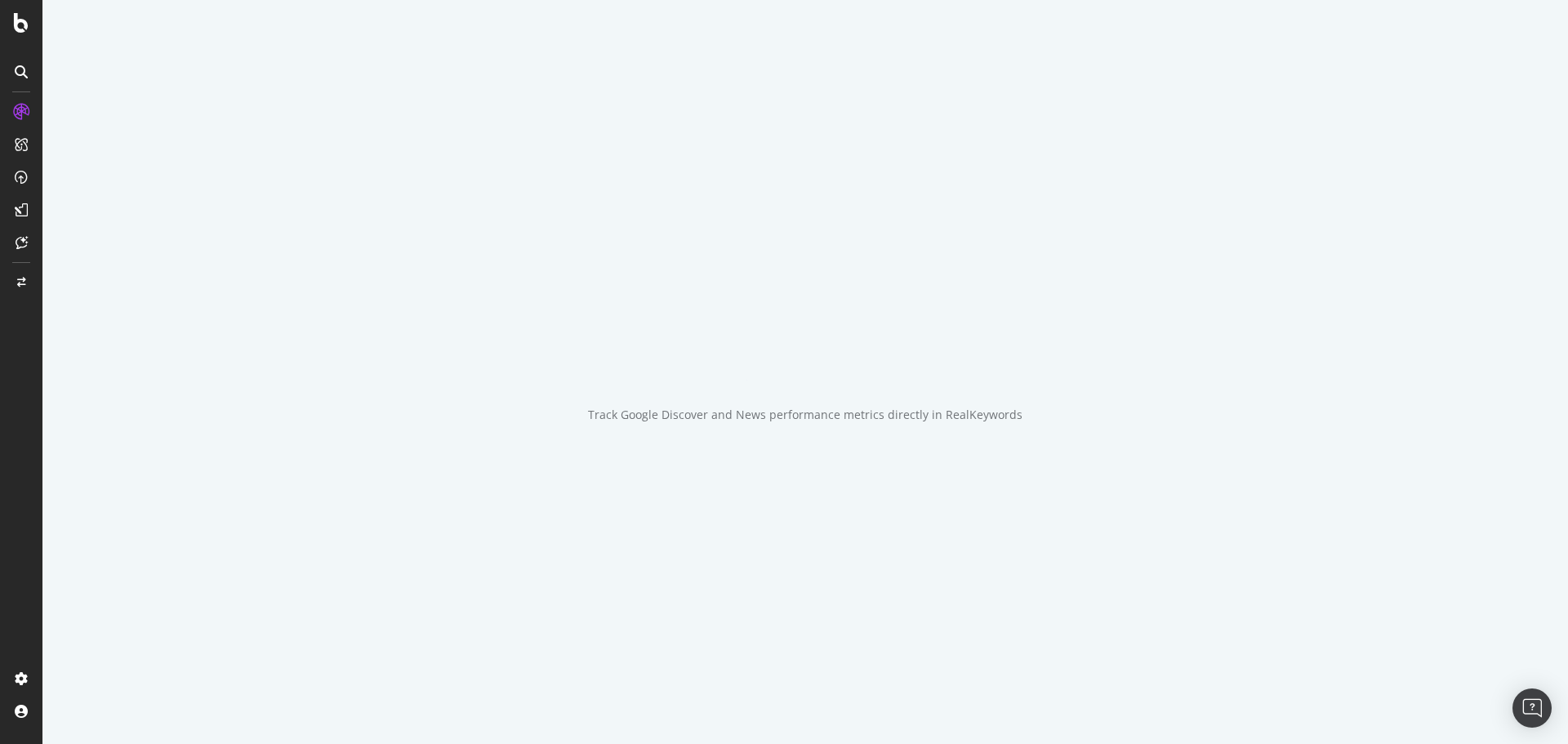 scroll, scrollTop: 0, scrollLeft: 0, axis: both 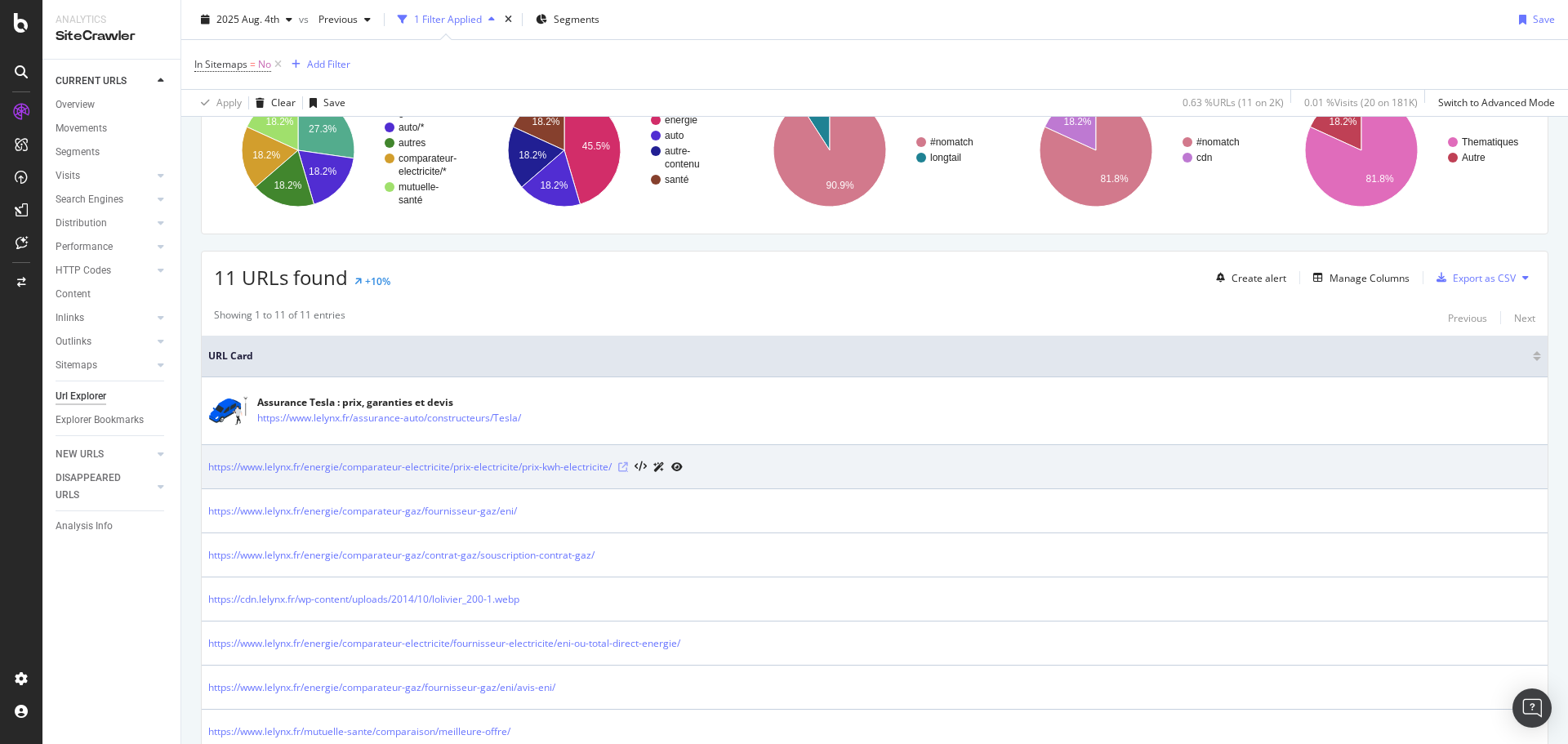 click at bounding box center (623, 467) 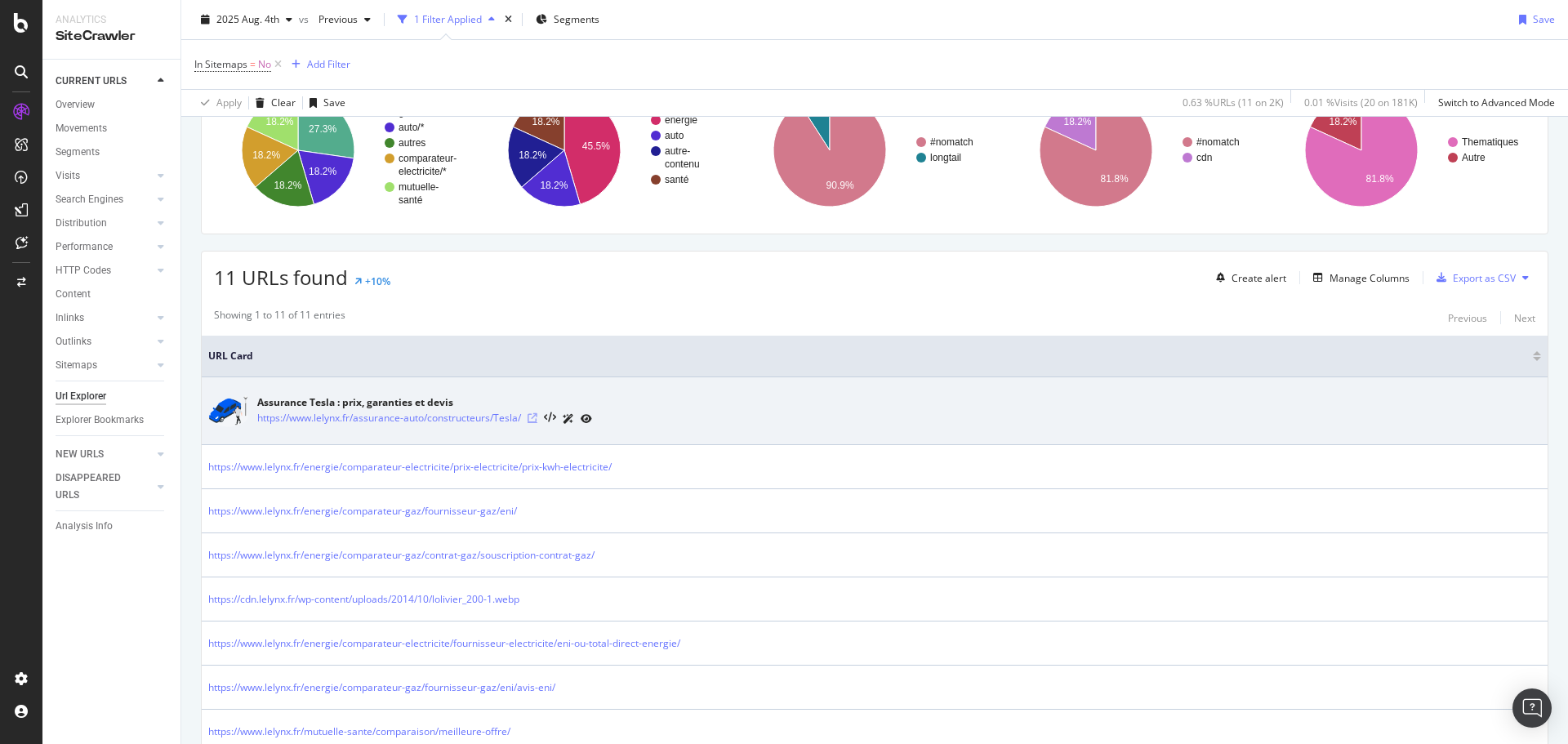 click at bounding box center [532, 418] 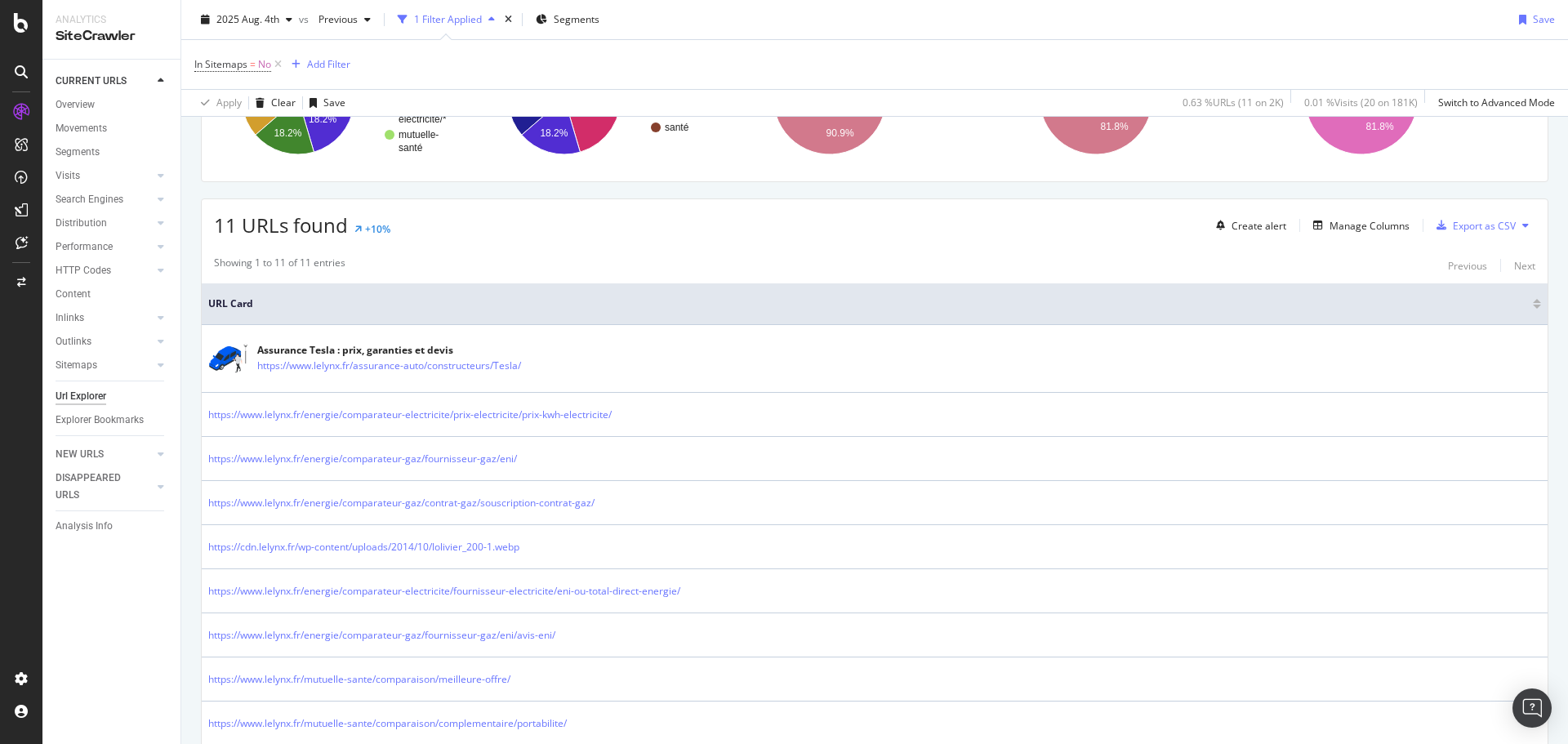 scroll, scrollTop: 211, scrollLeft: 0, axis: vertical 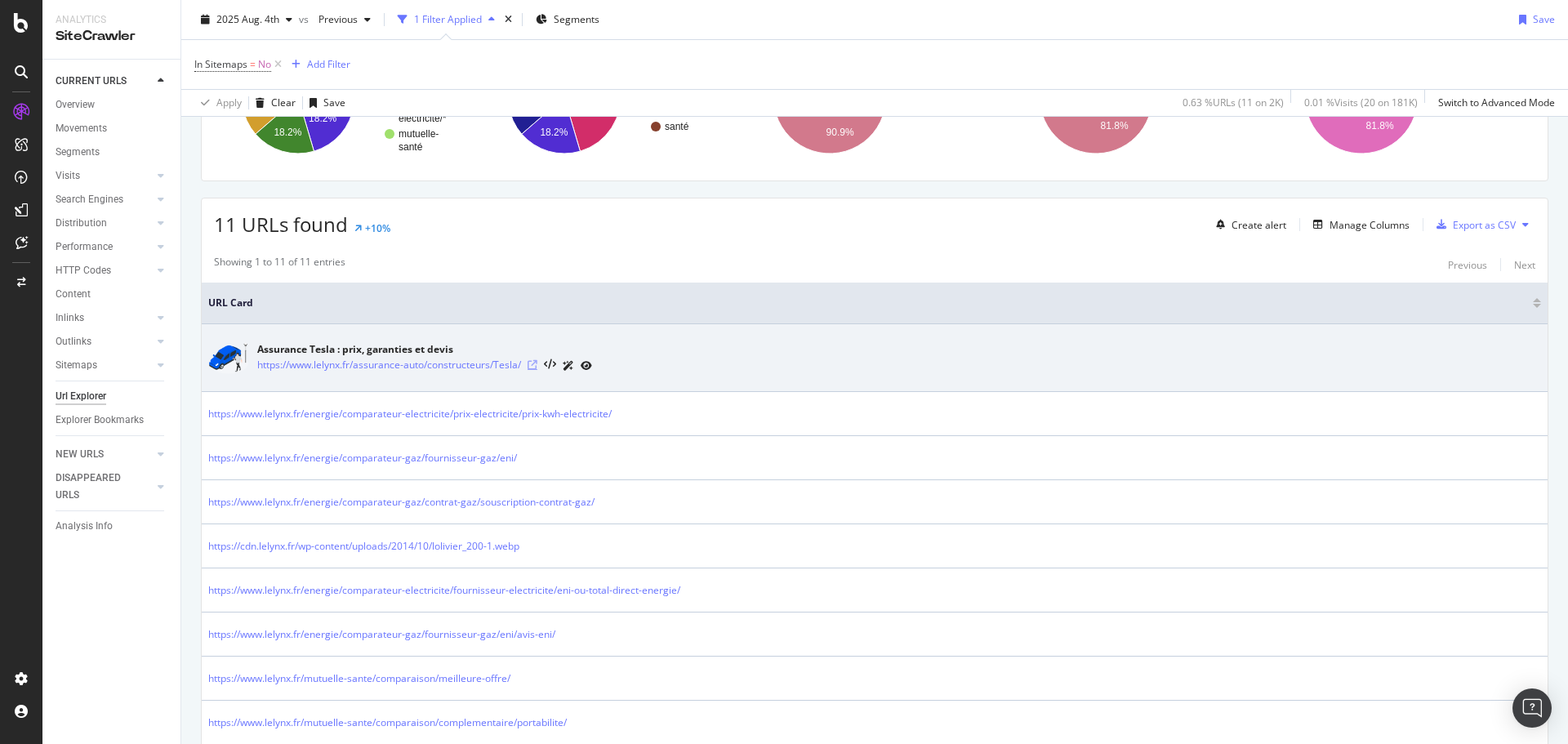 click at bounding box center [532, 365] 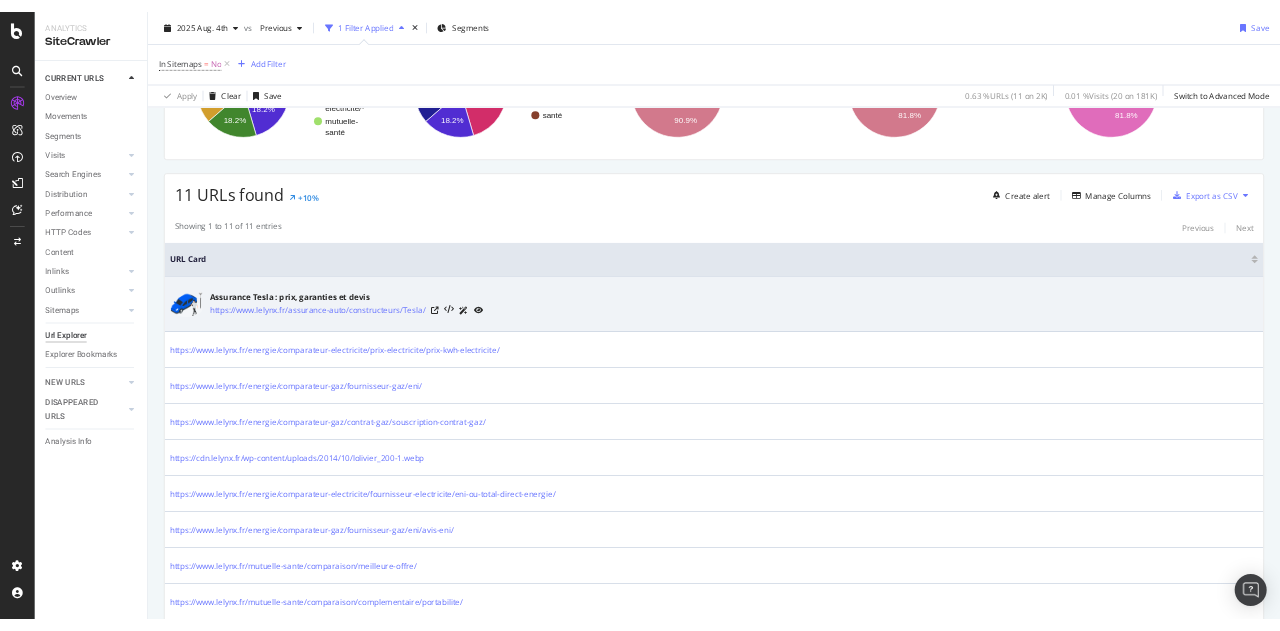 scroll, scrollTop: 0, scrollLeft: 0, axis: both 